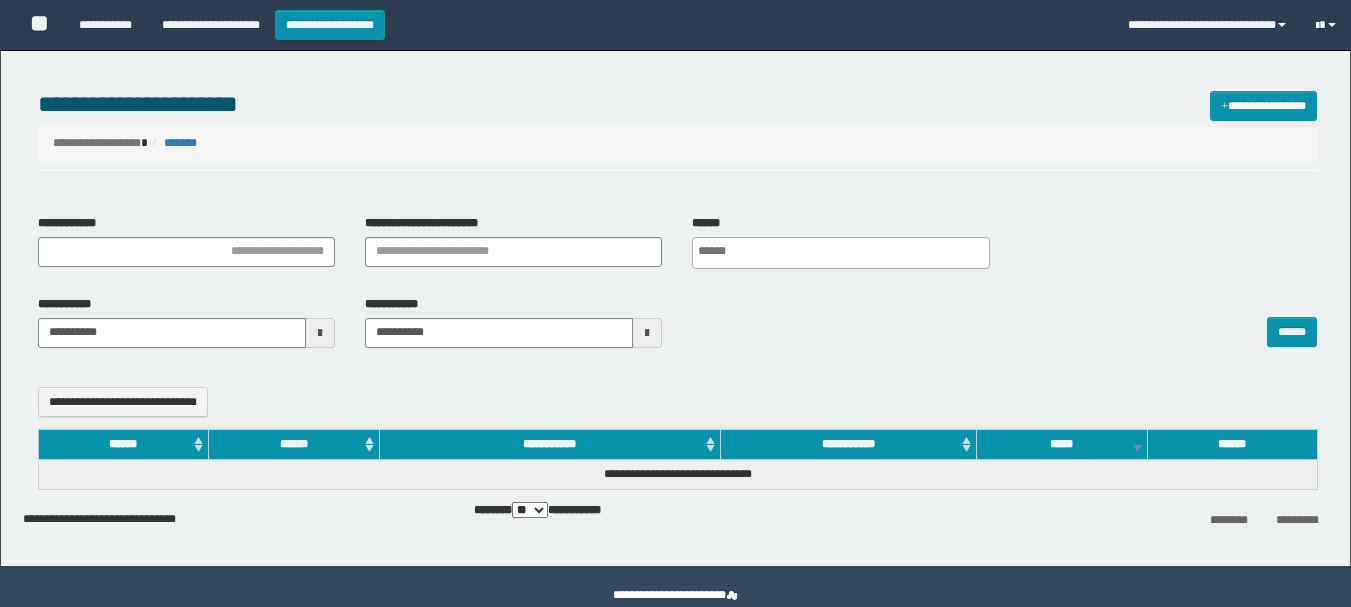 select 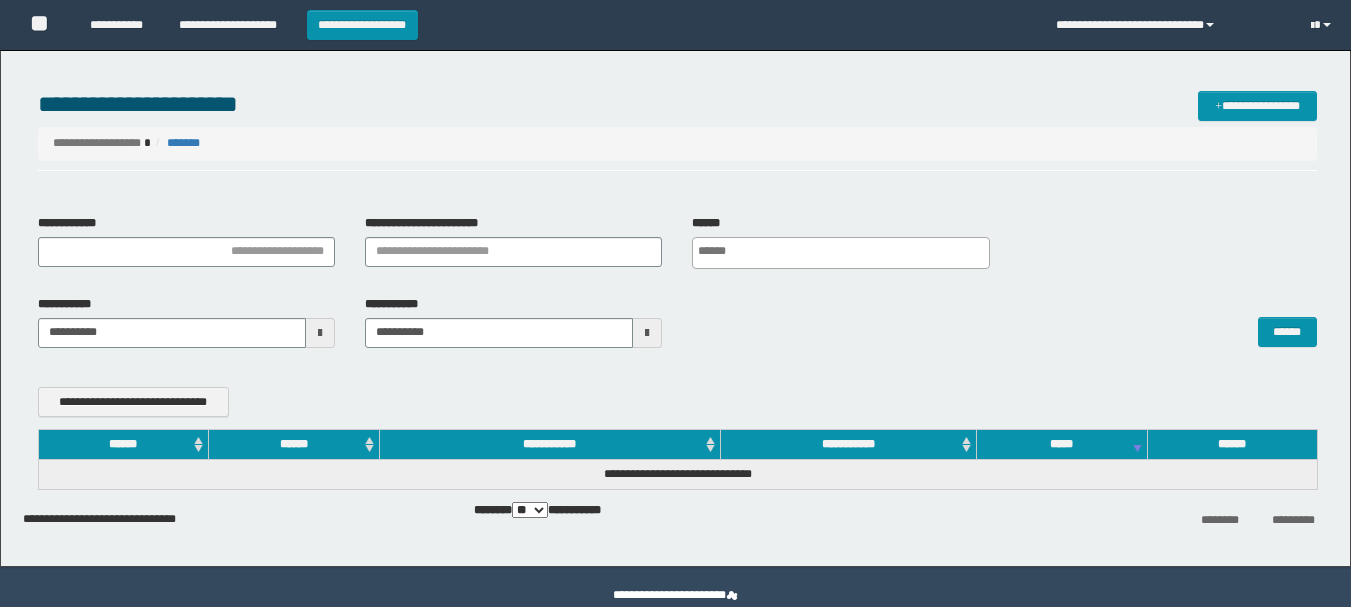 click on "**********" at bounding box center (1168, 25) 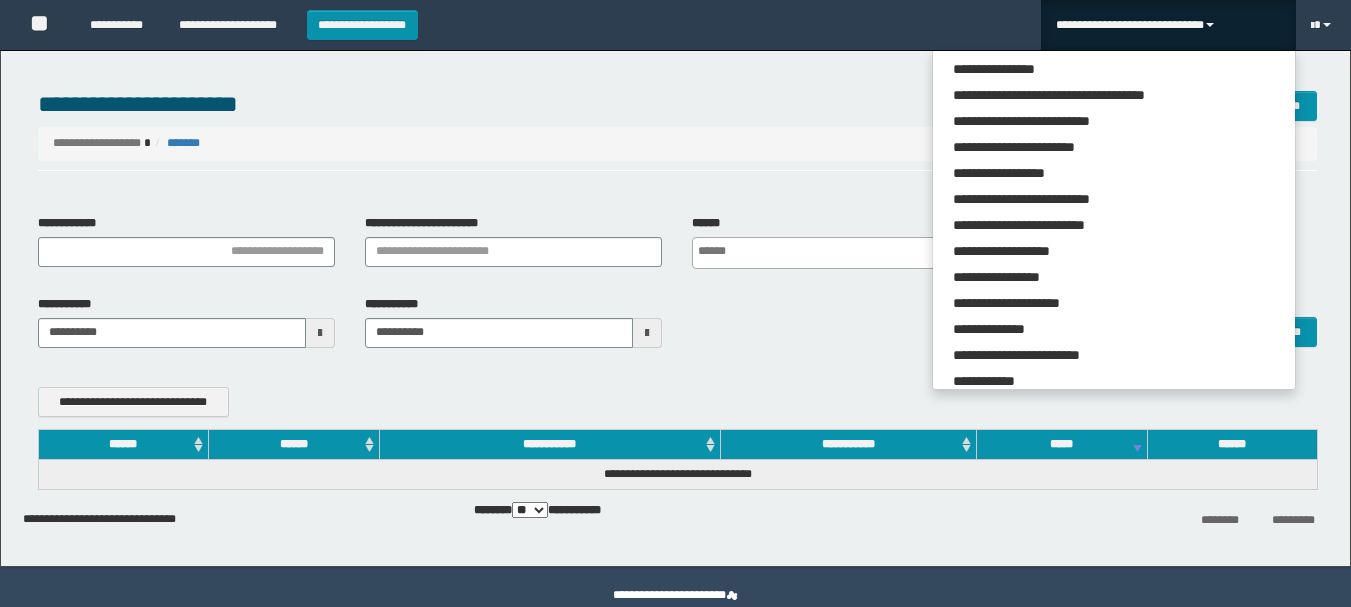 scroll, scrollTop: 0, scrollLeft: 0, axis: both 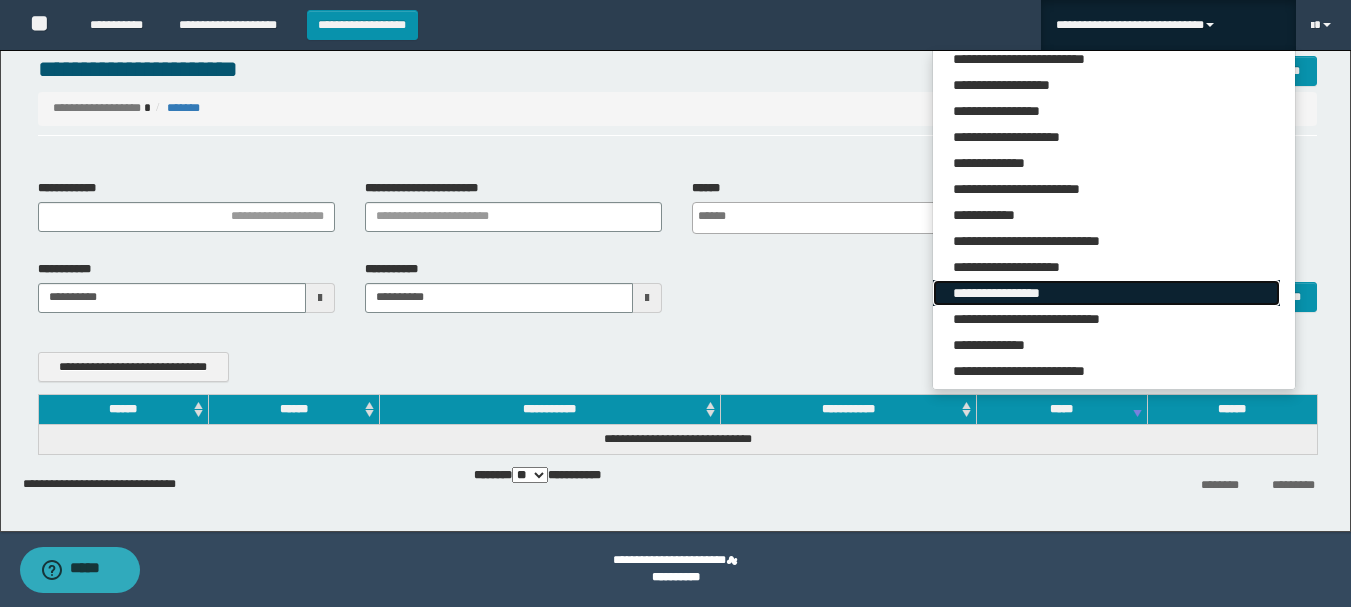 click on "**********" at bounding box center [1106, 293] 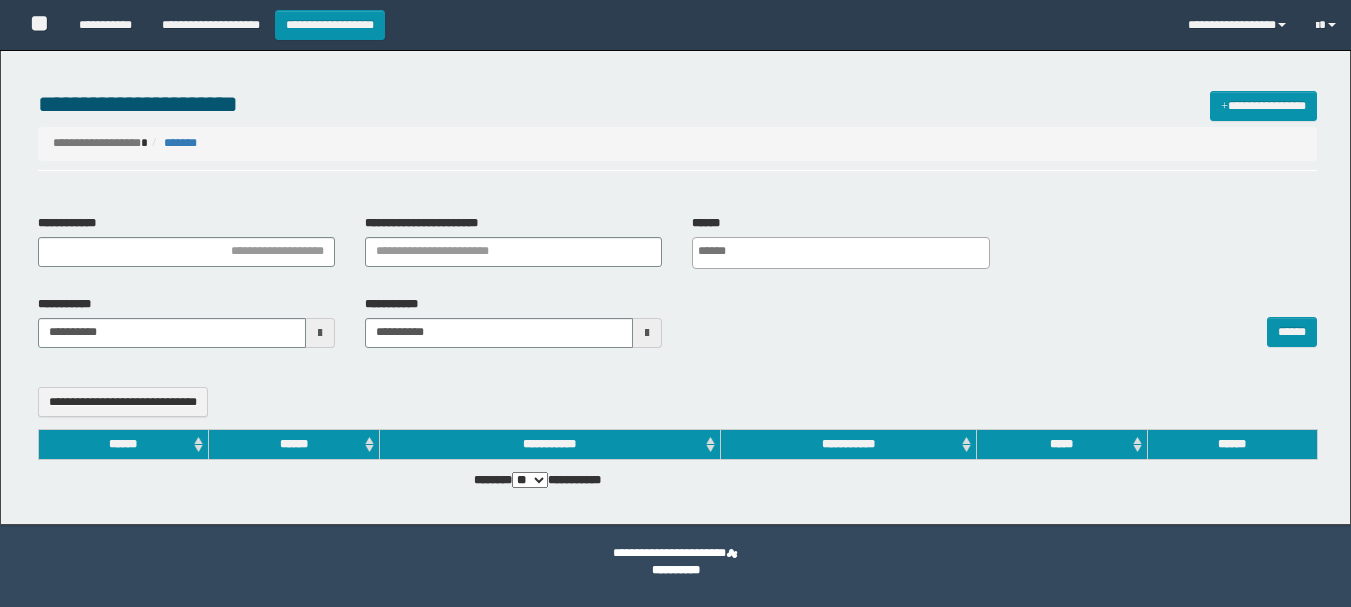 select 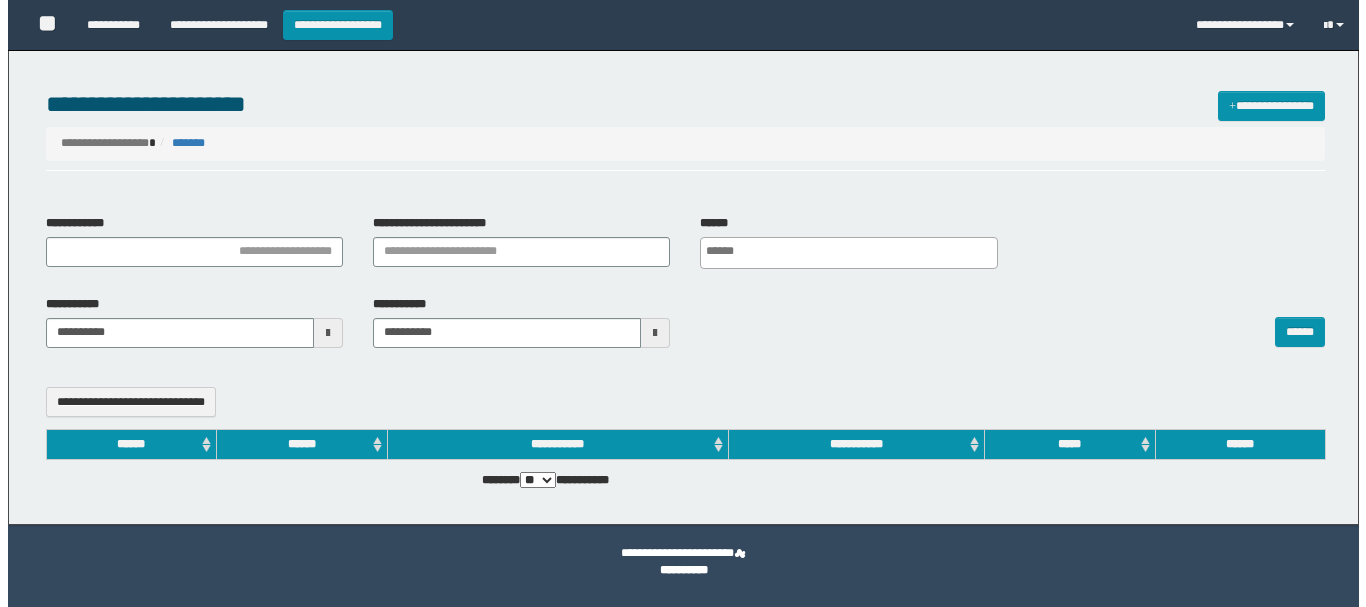 scroll, scrollTop: 0, scrollLeft: 0, axis: both 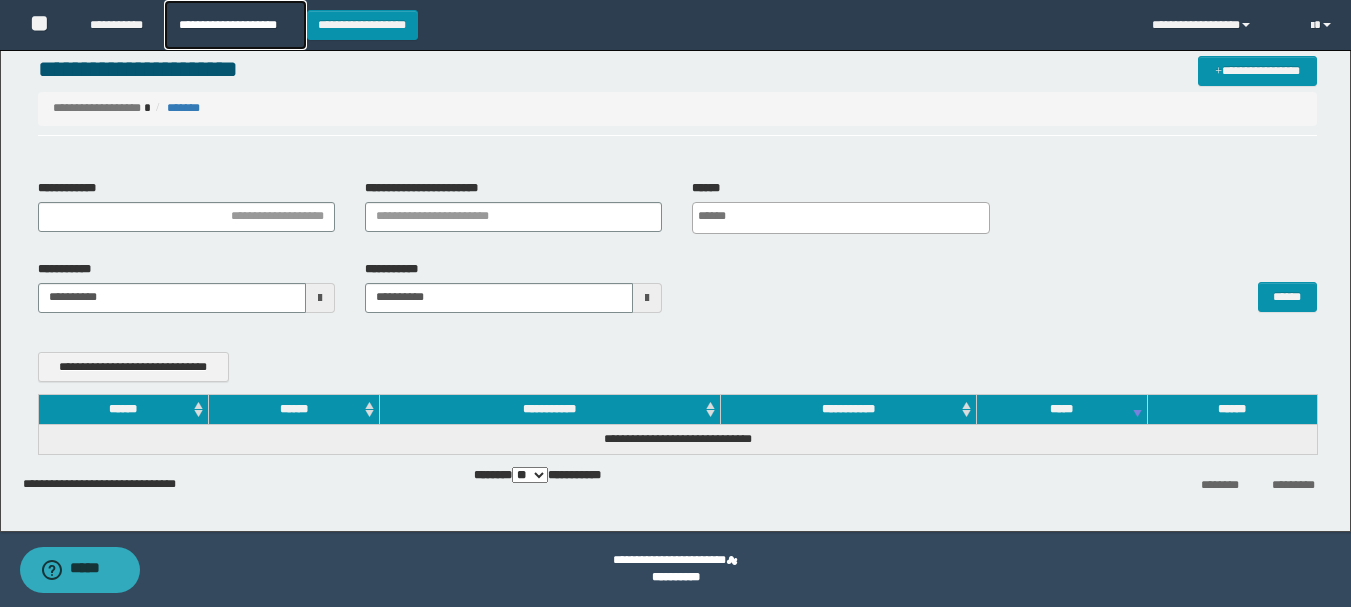 click on "**********" at bounding box center (235, 25) 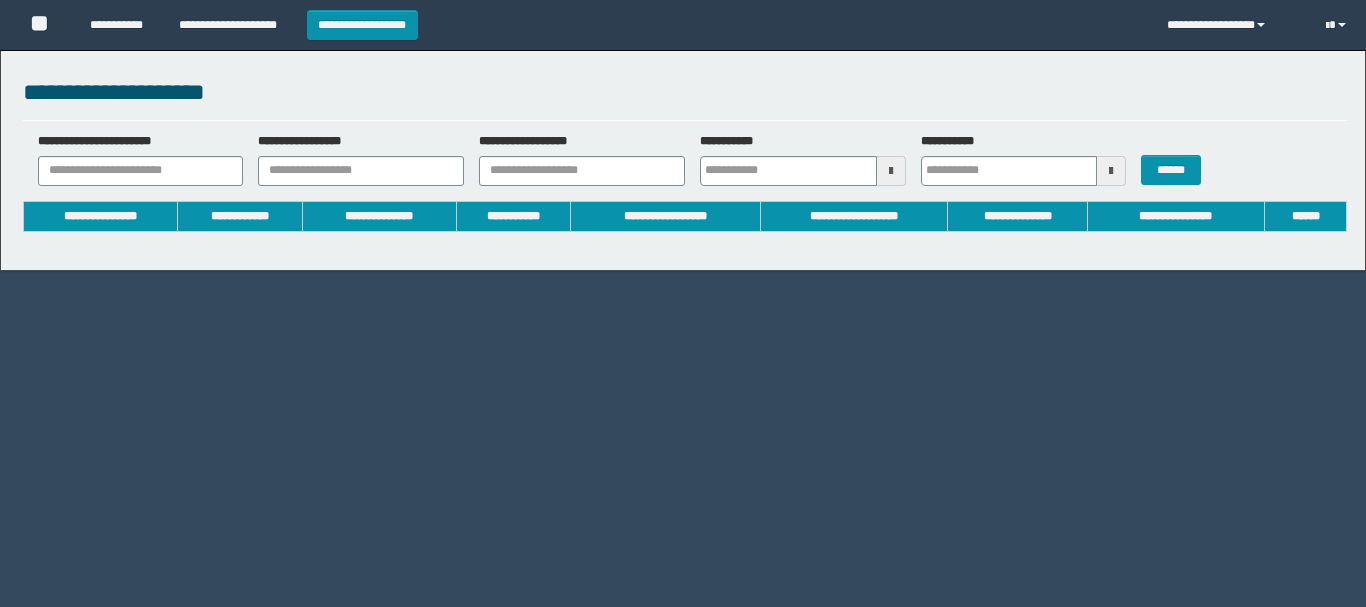 scroll, scrollTop: 0, scrollLeft: 0, axis: both 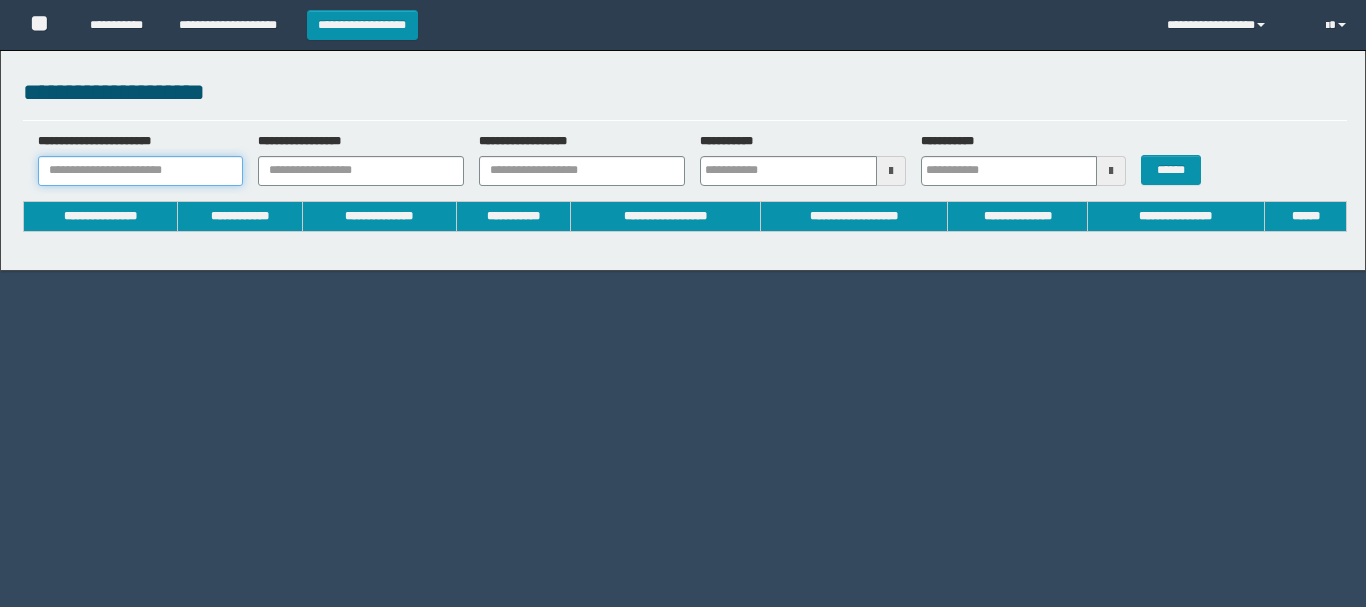 type on "**********" 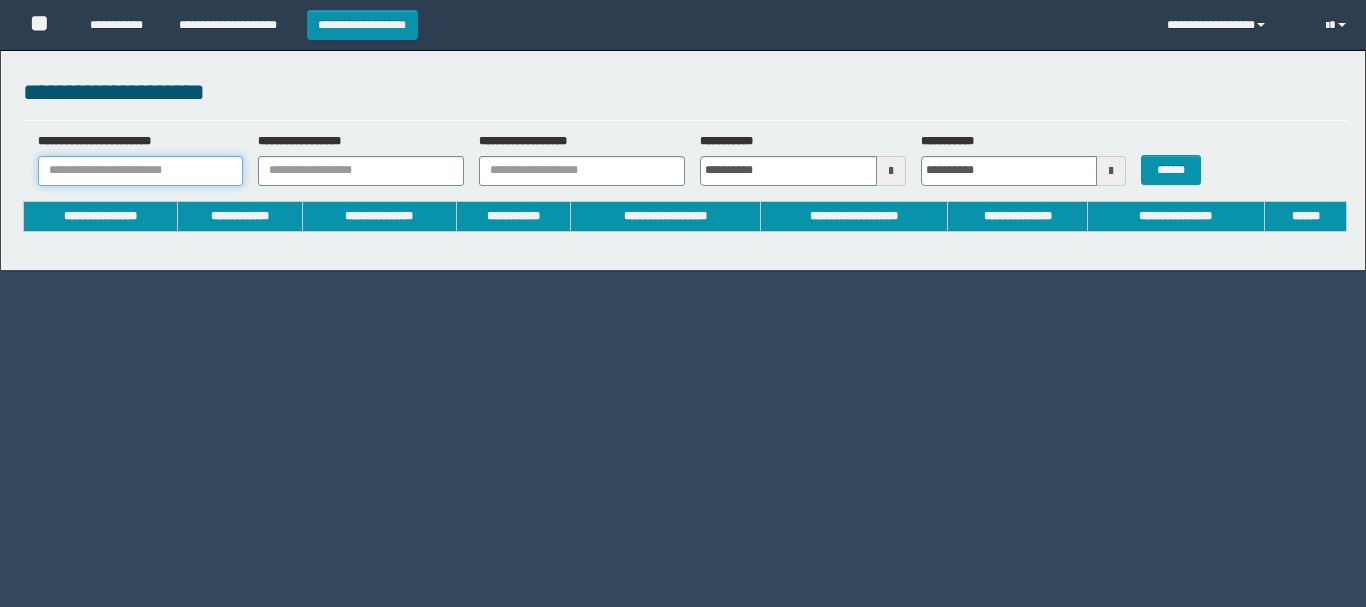 click on "**********" at bounding box center [141, 171] 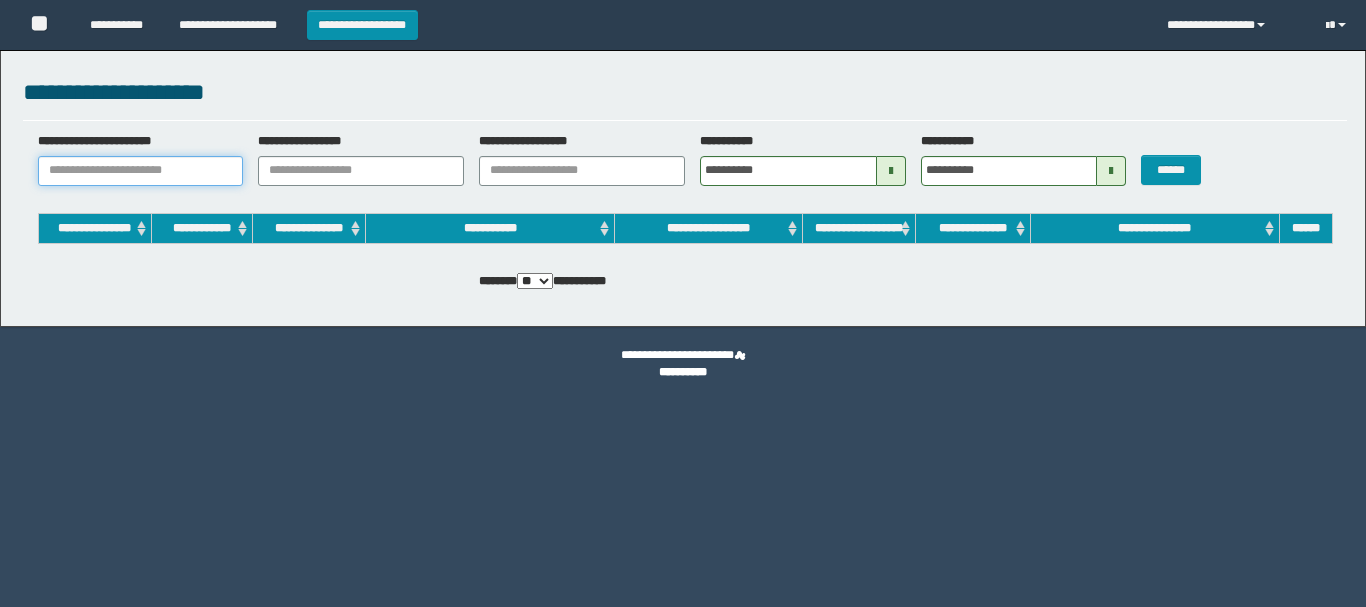 scroll, scrollTop: 0, scrollLeft: 0, axis: both 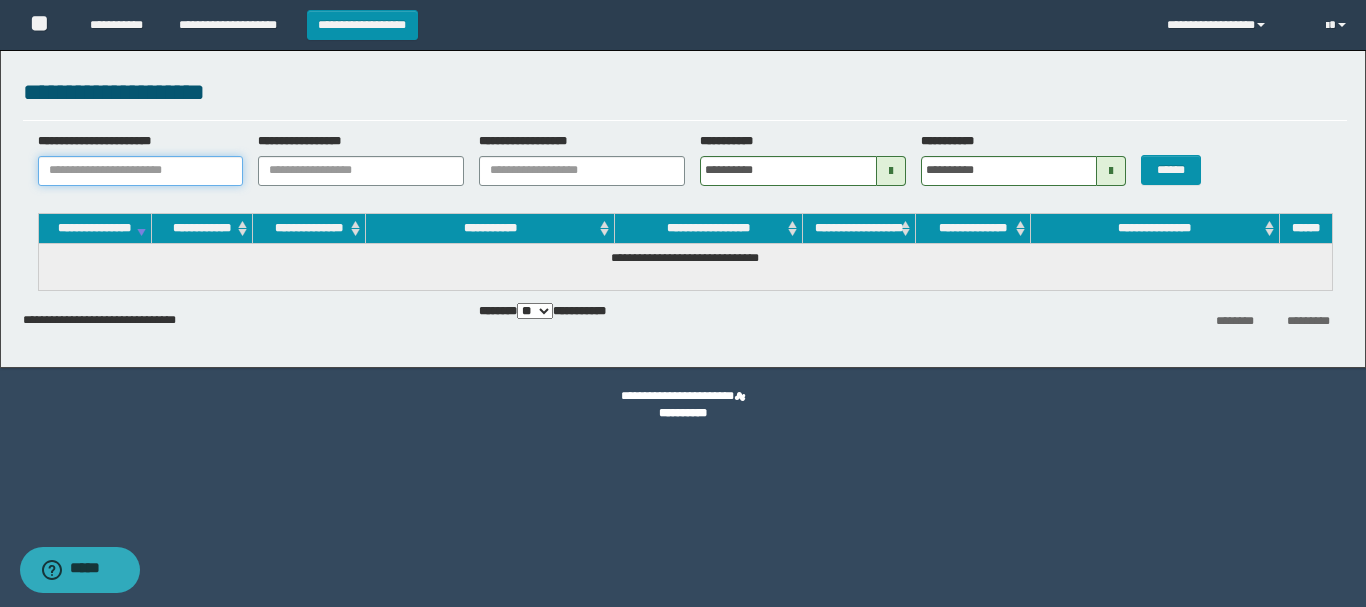 paste on "*******" 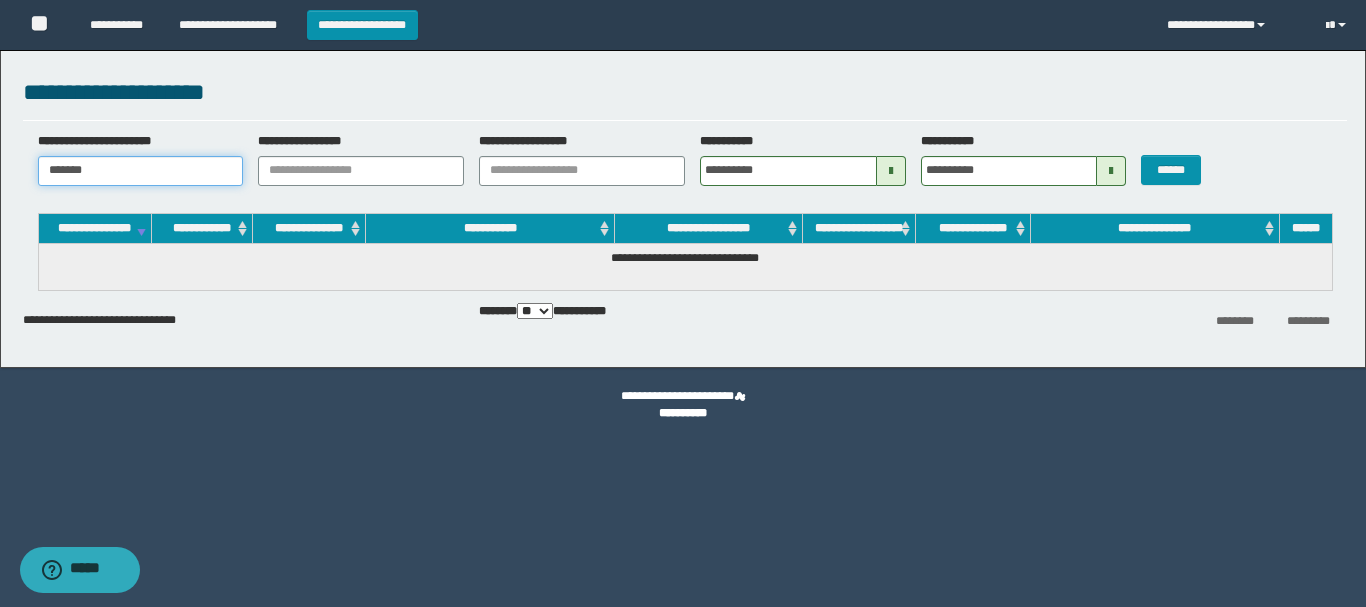 type 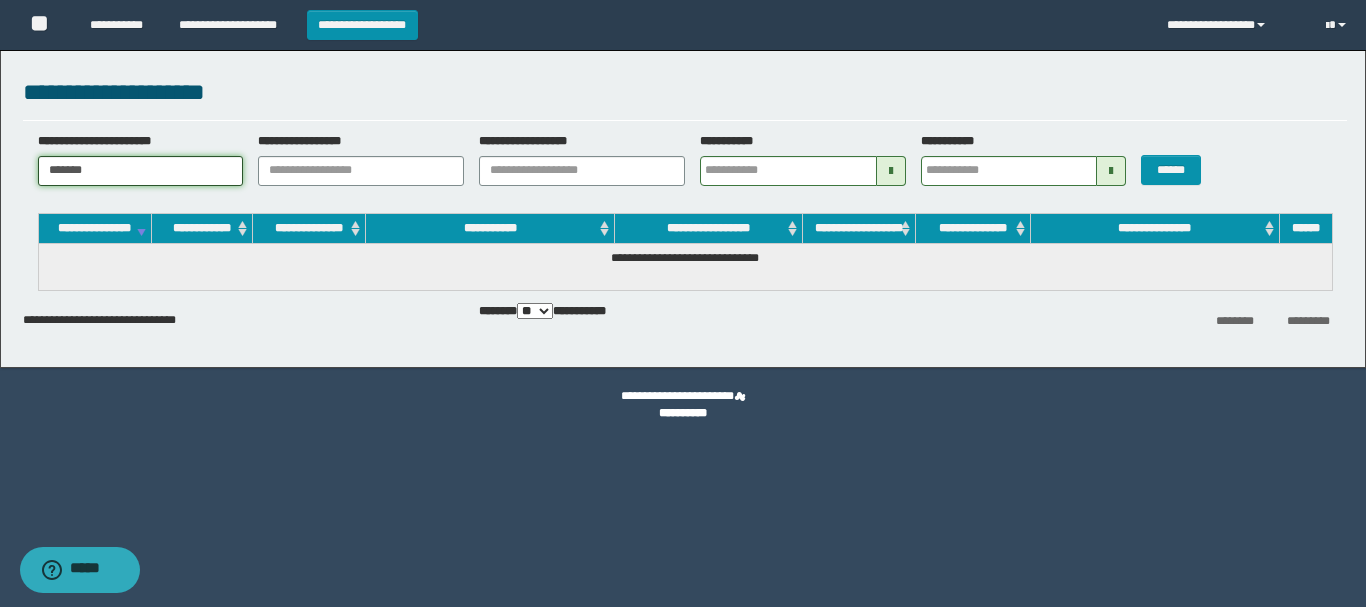 type 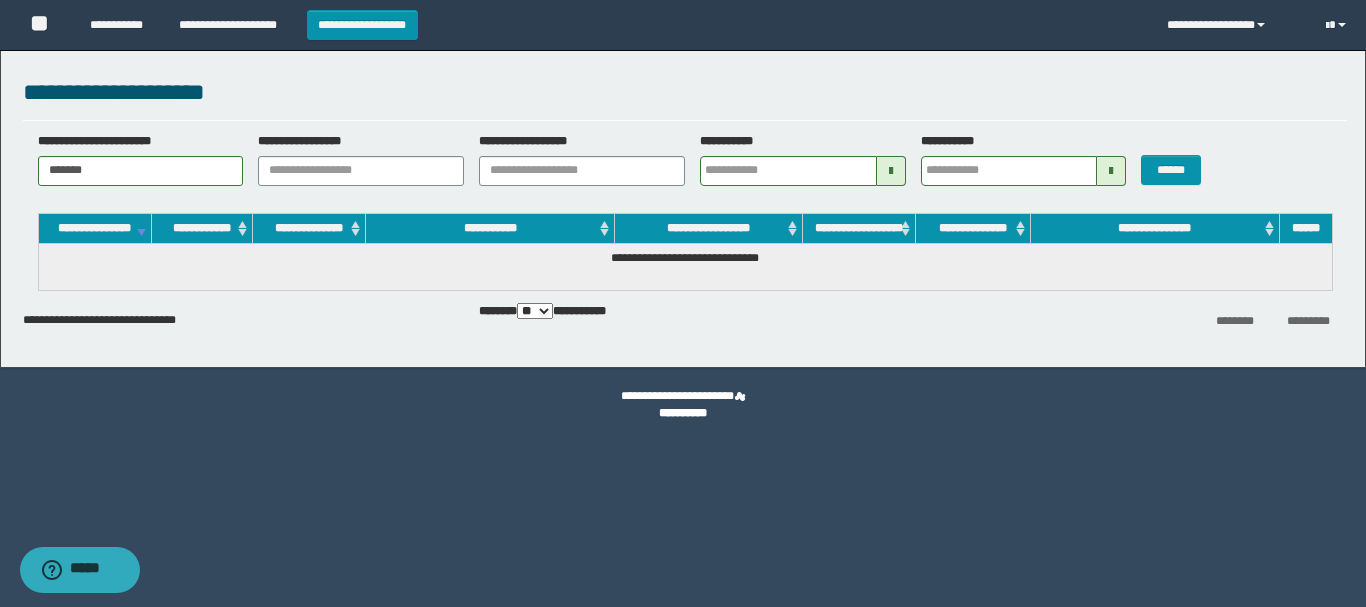 click on "******" at bounding box center [1181, 159] 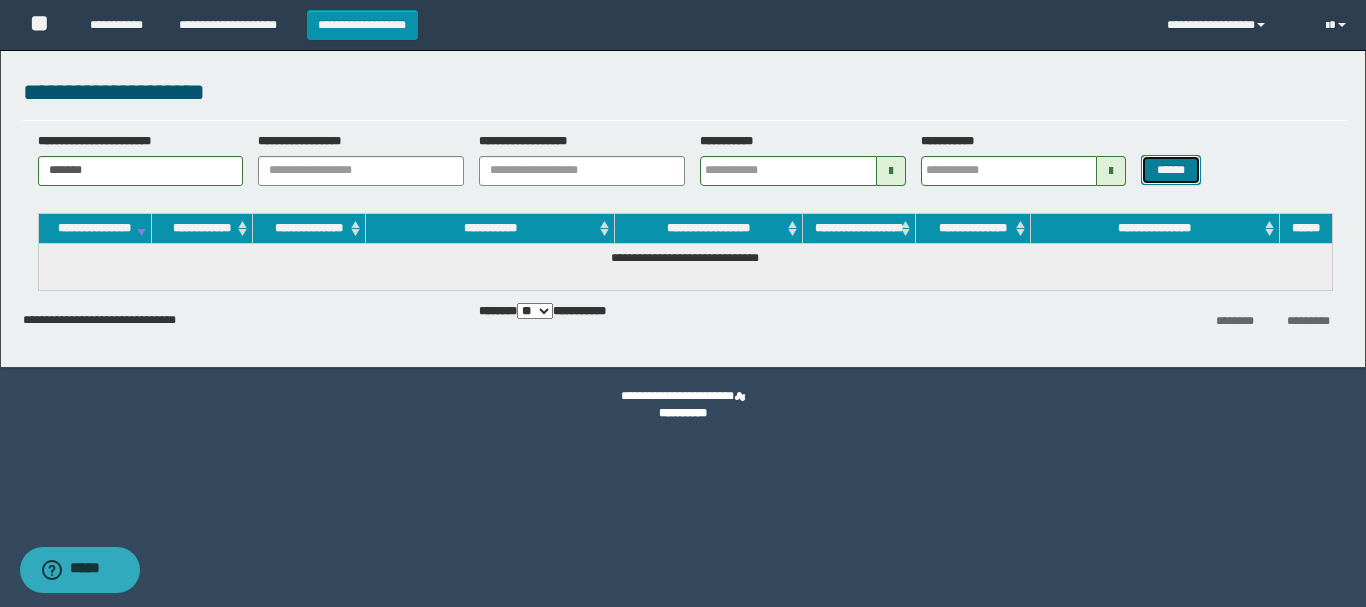 click on "******" at bounding box center (1170, 170) 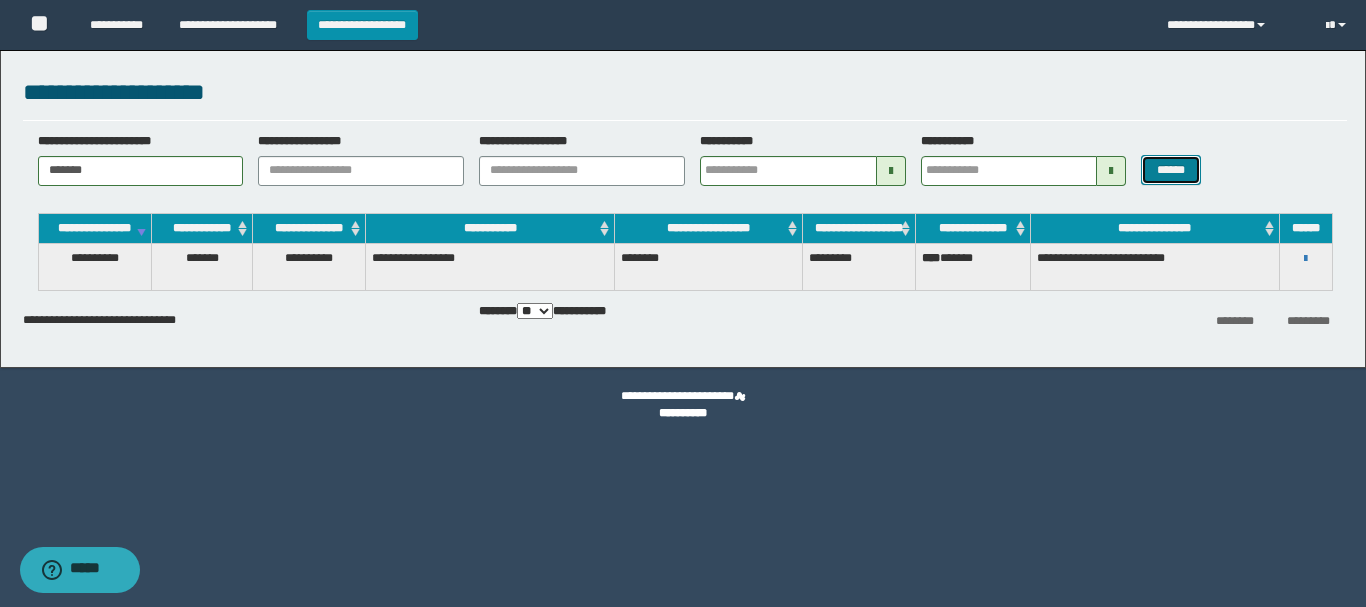 type 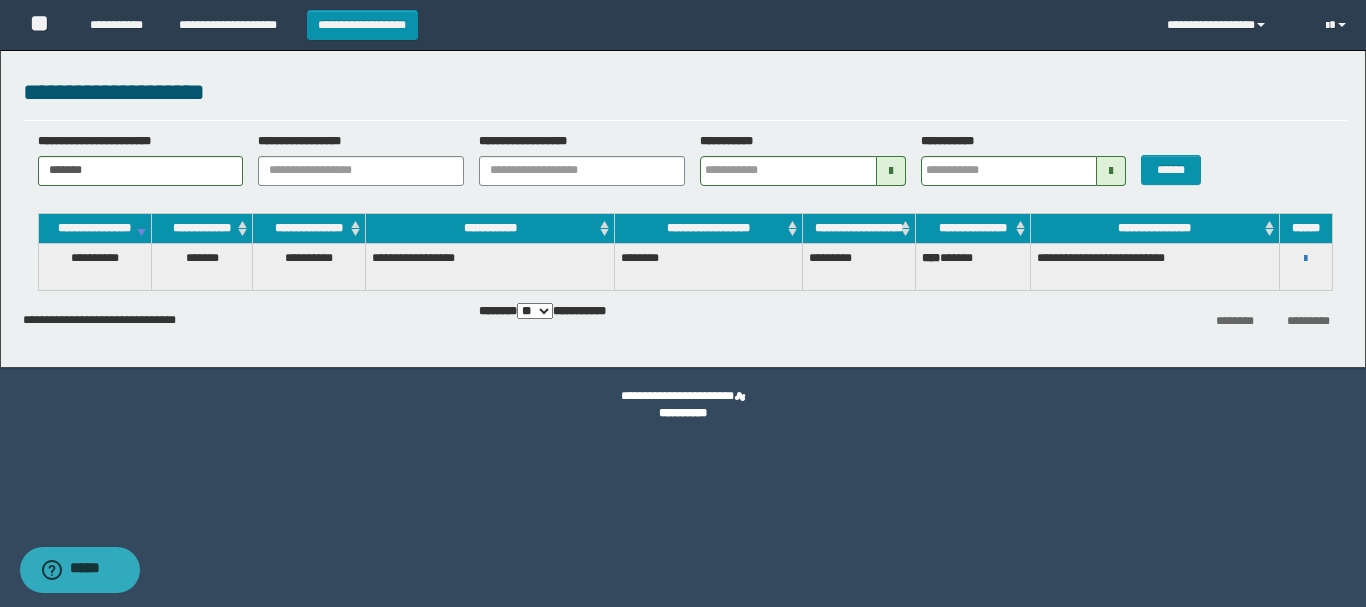 click on "**********" at bounding box center [107, 316] 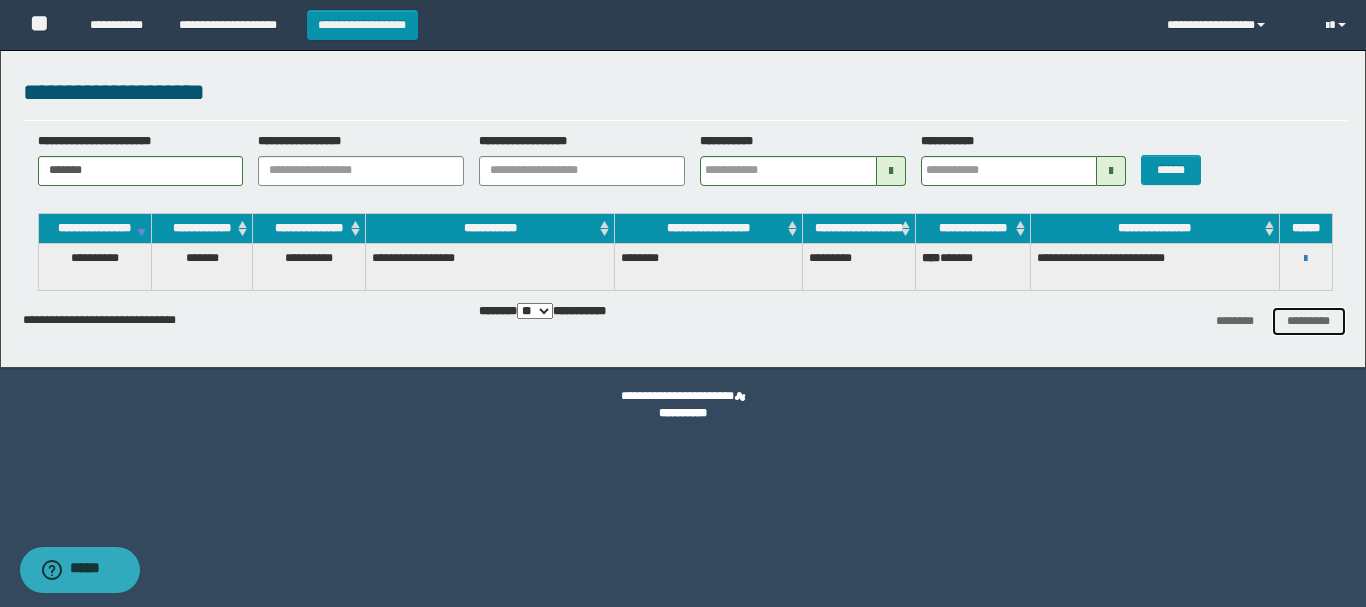 drag, startPoint x: 1306, startPoint y: 314, endPoint x: 1300, endPoint y: 329, distance: 16.155495 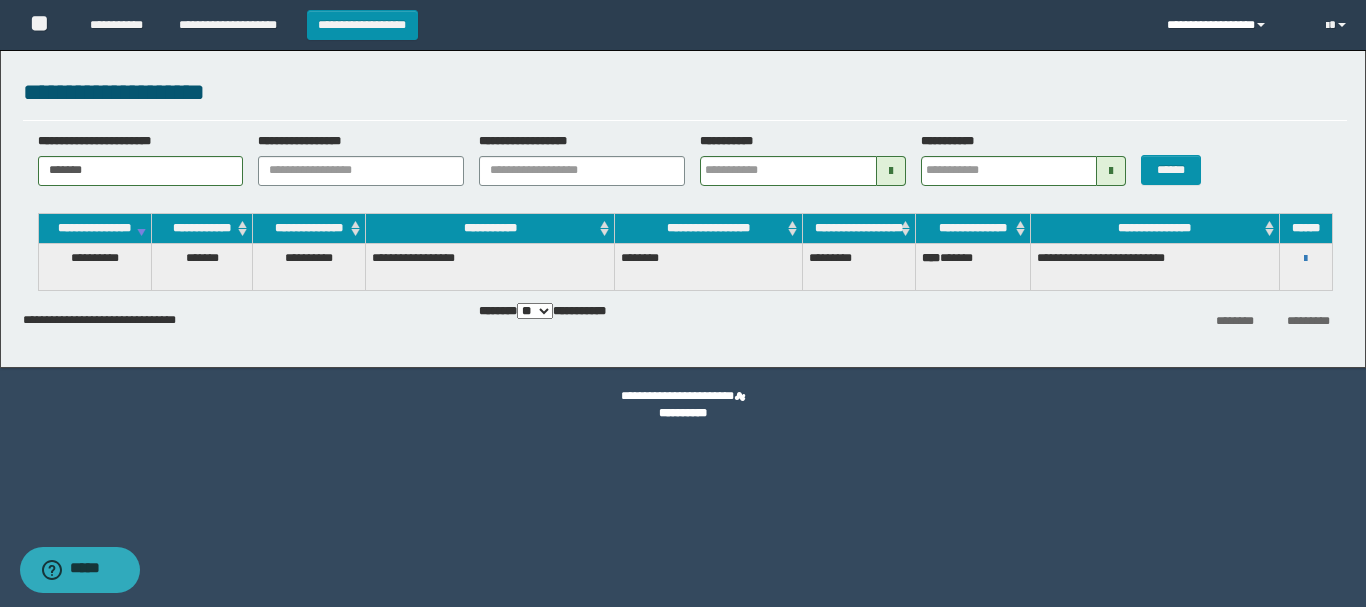 click on "**********" at bounding box center (1231, 25) 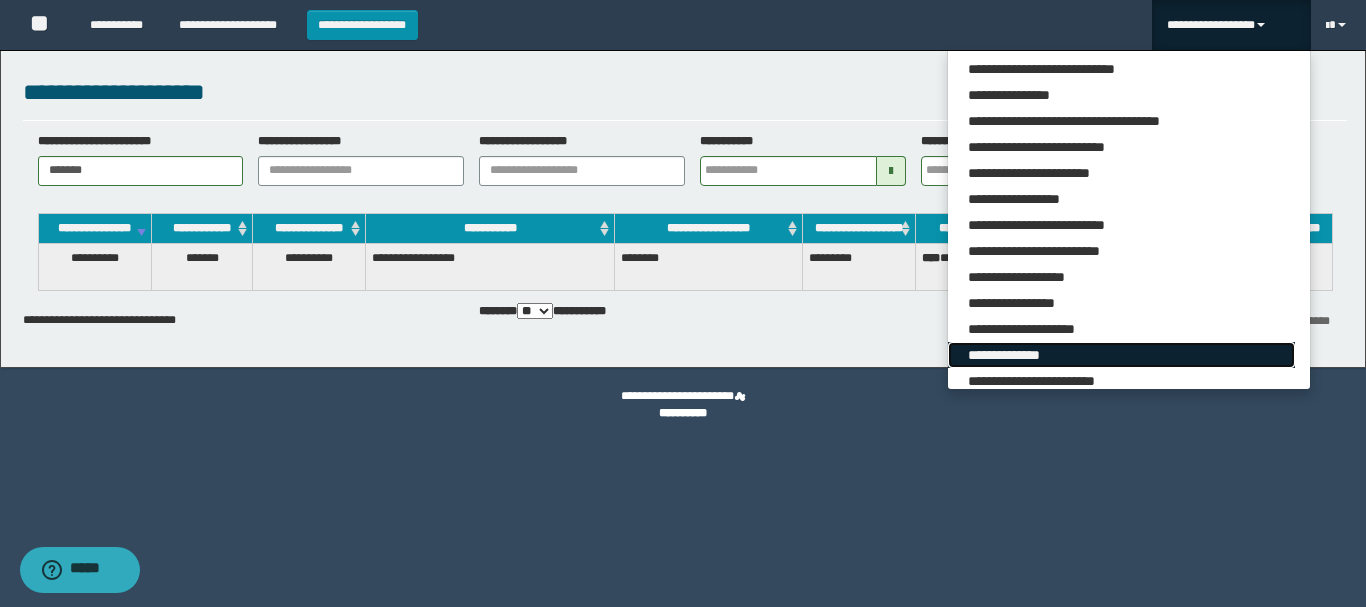 click on "**********" at bounding box center [1121, 355] 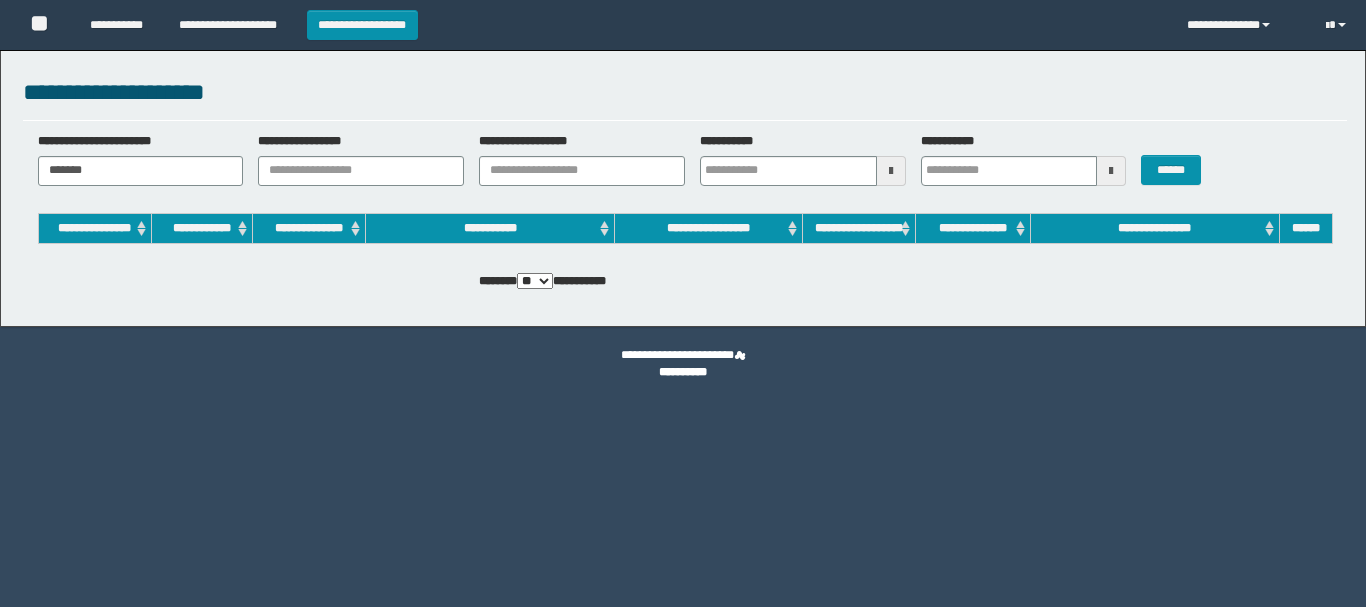 scroll, scrollTop: 0, scrollLeft: 0, axis: both 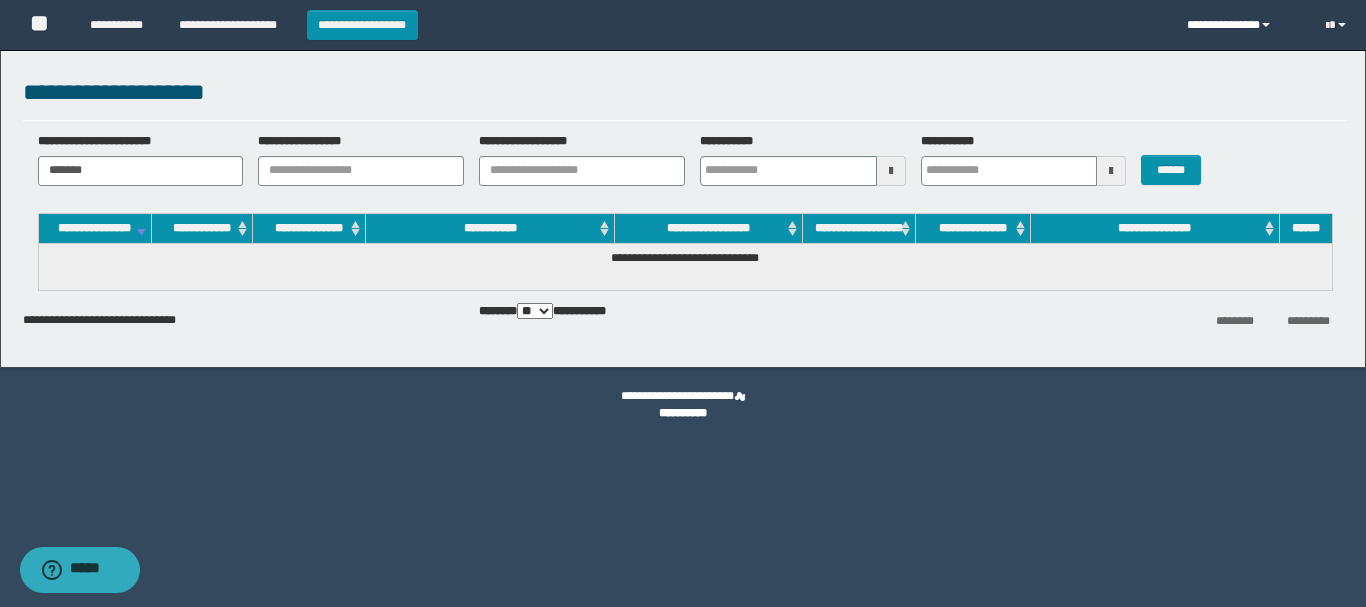 click on "**********" at bounding box center (1241, 25) 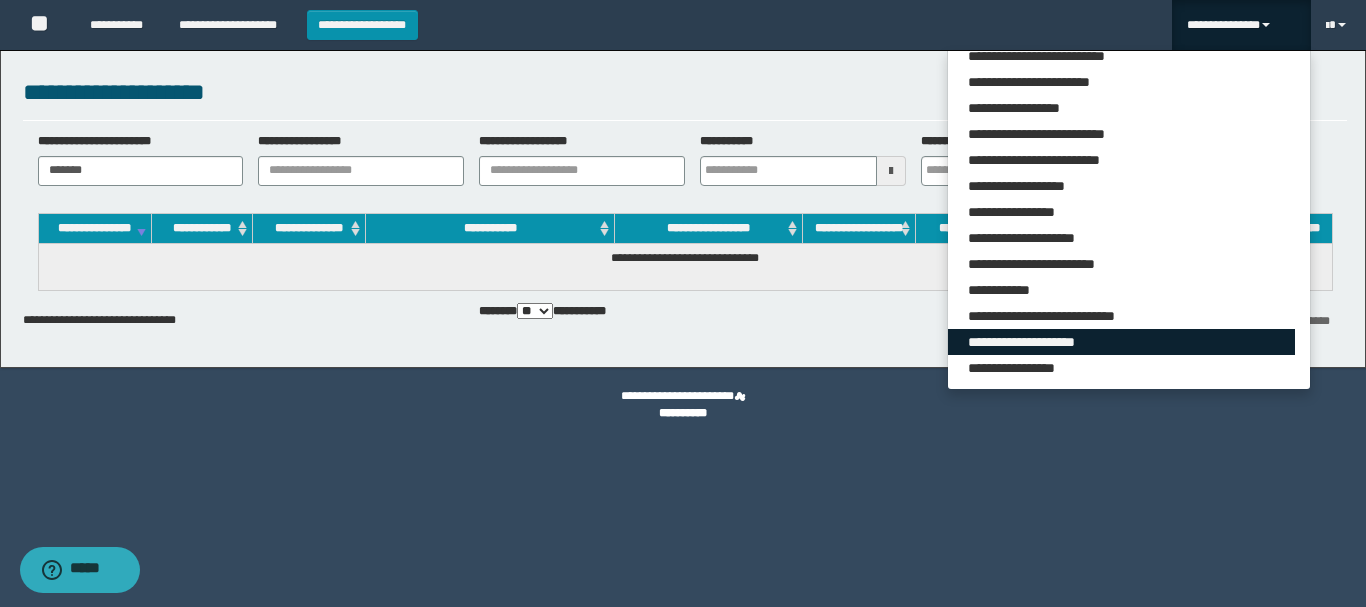 scroll, scrollTop: 166, scrollLeft: 0, axis: vertical 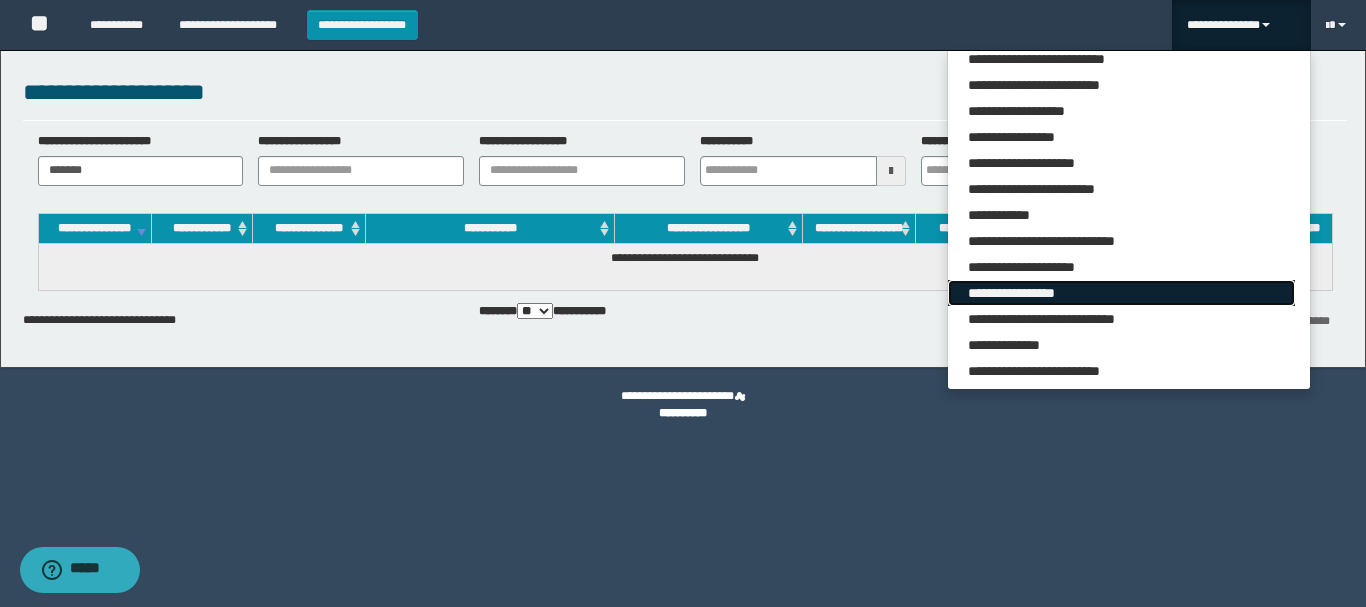 click on "**********" at bounding box center (1121, 293) 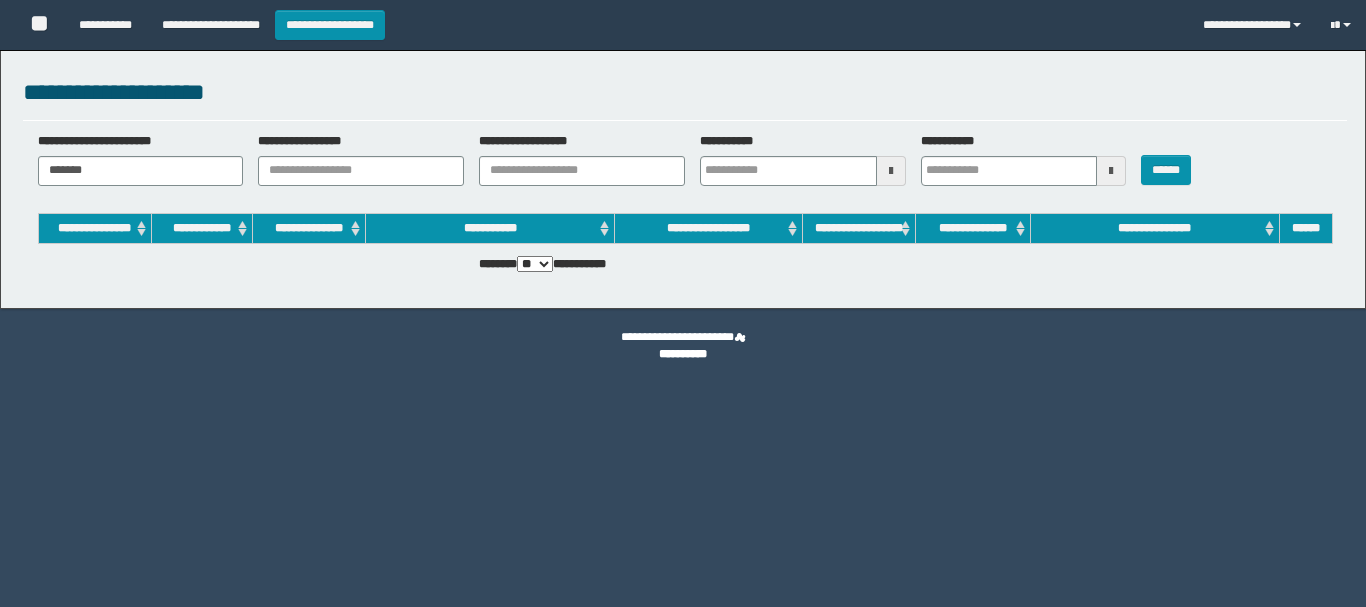 scroll, scrollTop: 0, scrollLeft: 0, axis: both 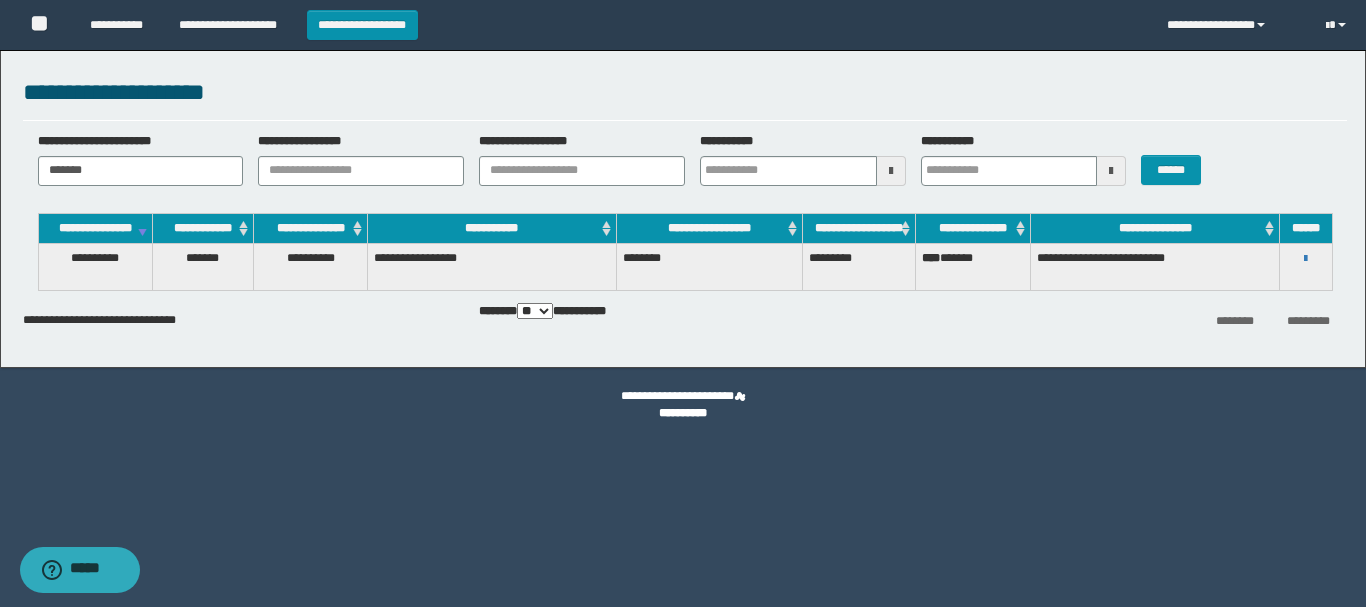 click on "**********" at bounding box center [107, 316] 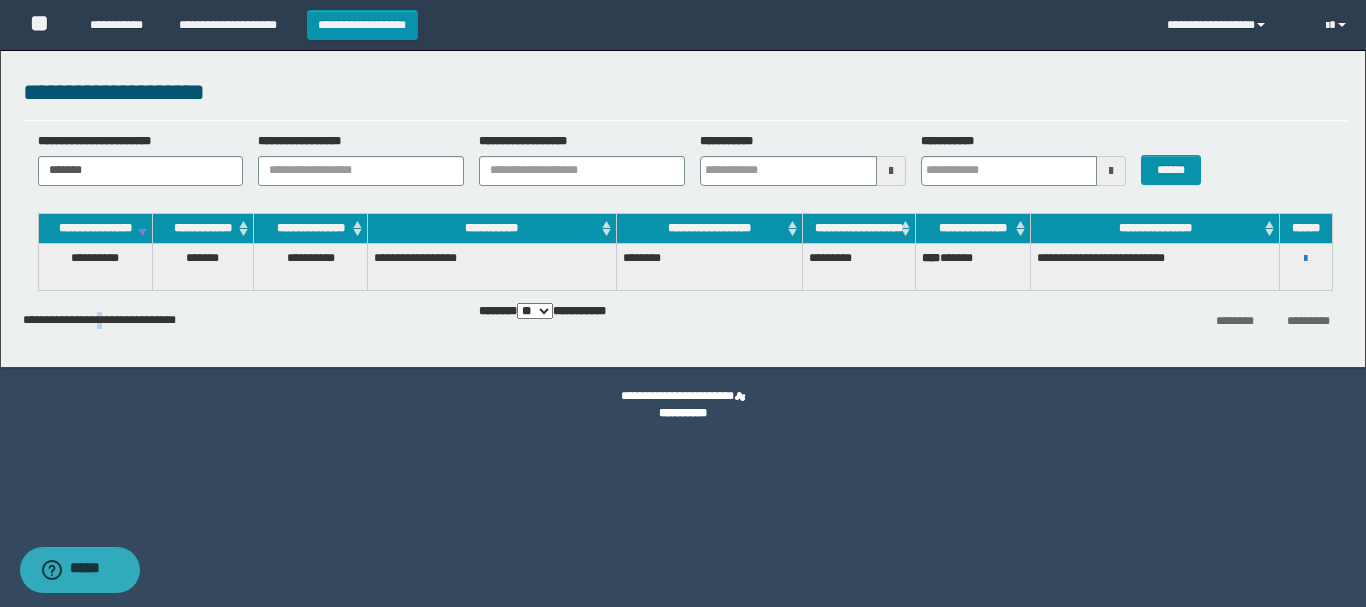 click on "**********" at bounding box center [107, 316] 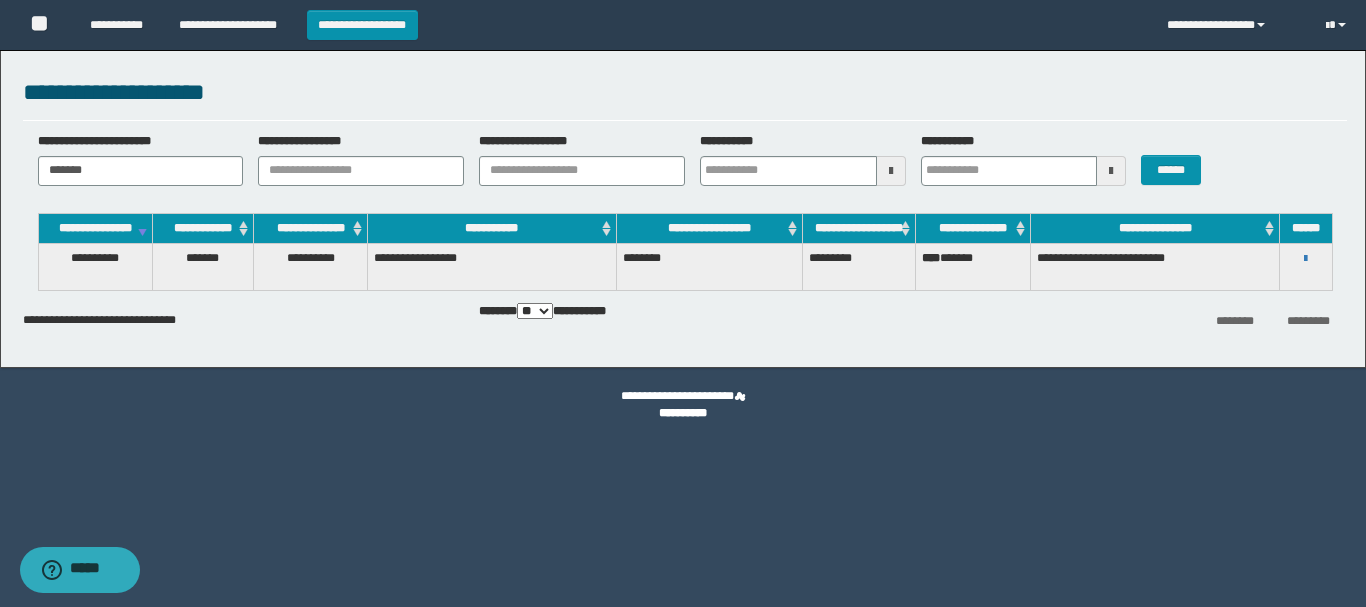 click on "**********" at bounding box center [1305, 266] 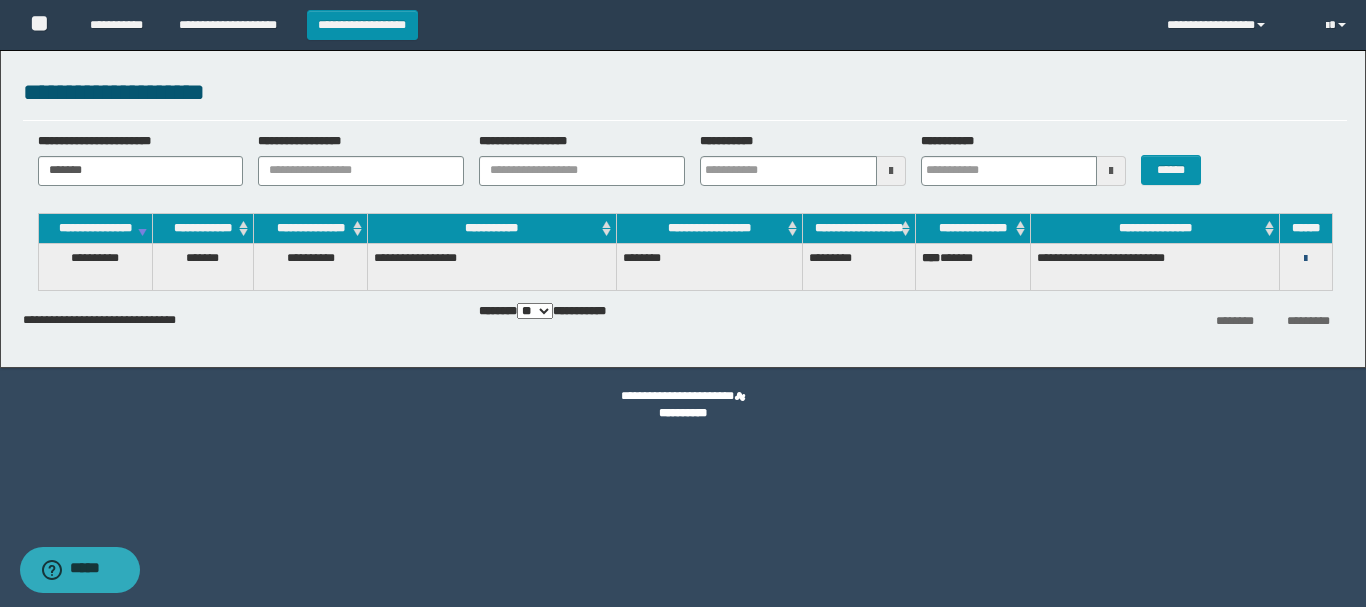 click at bounding box center [1305, 259] 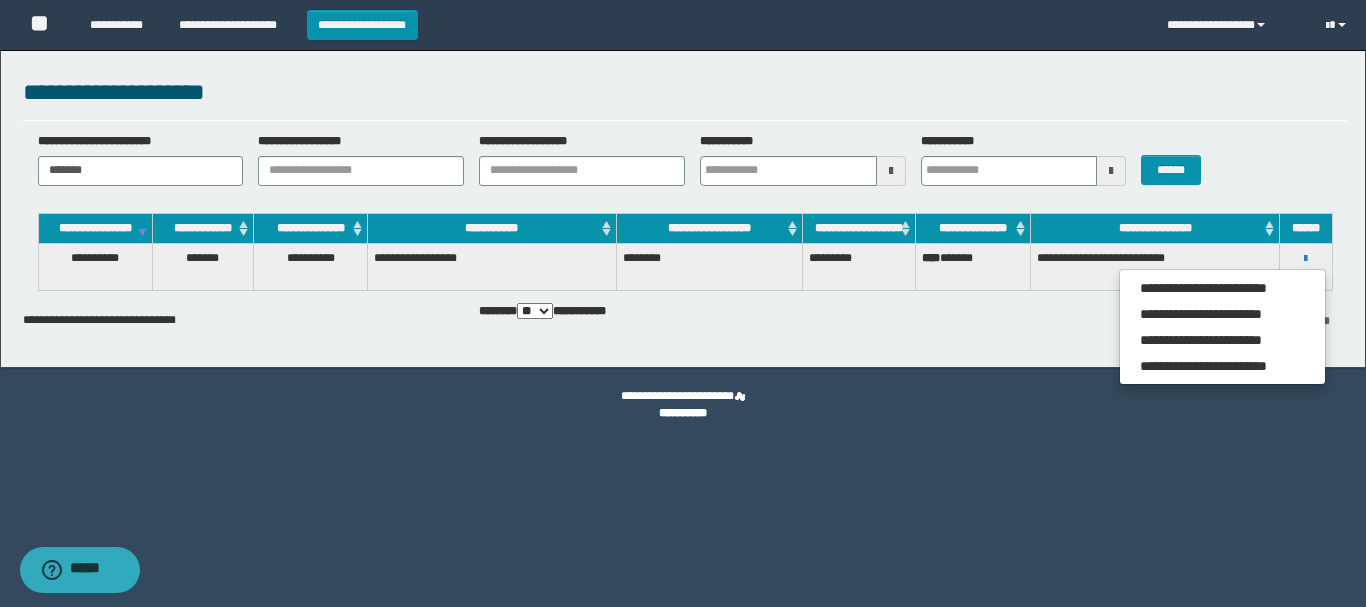 click on "**********" at bounding box center [683, 204] 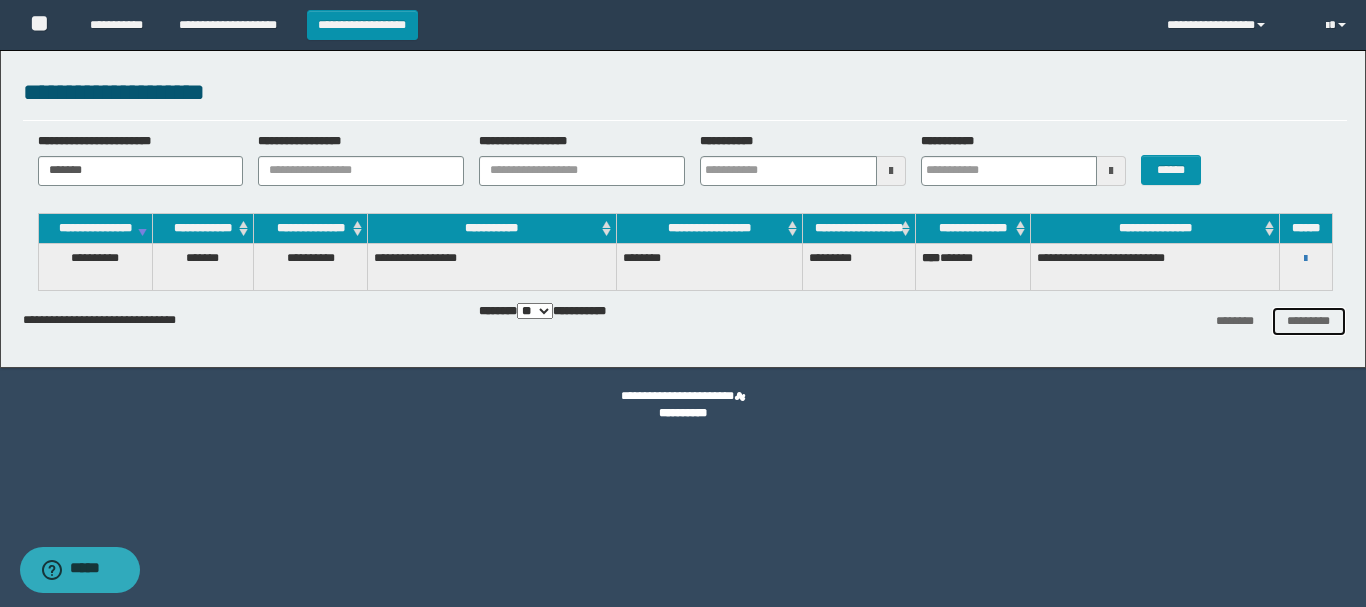 click on "*********" at bounding box center (1309, 321) 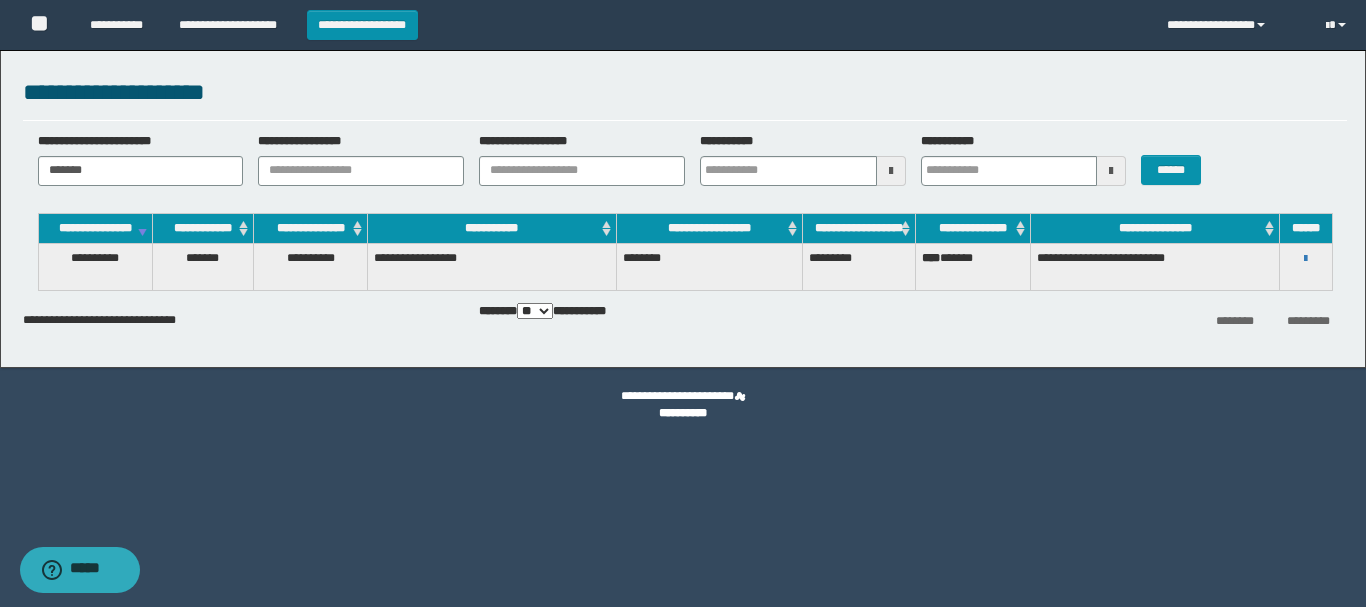click on "** *** ***" at bounding box center [535, 311] 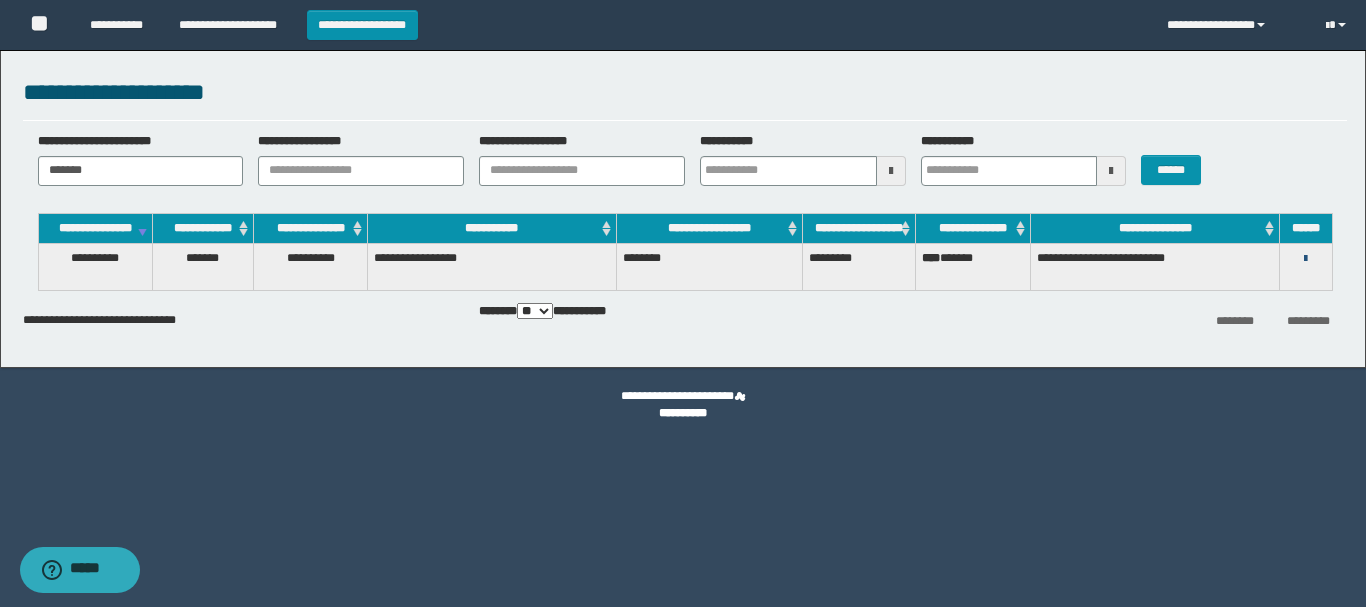 click at bounding box center (1305, 259) 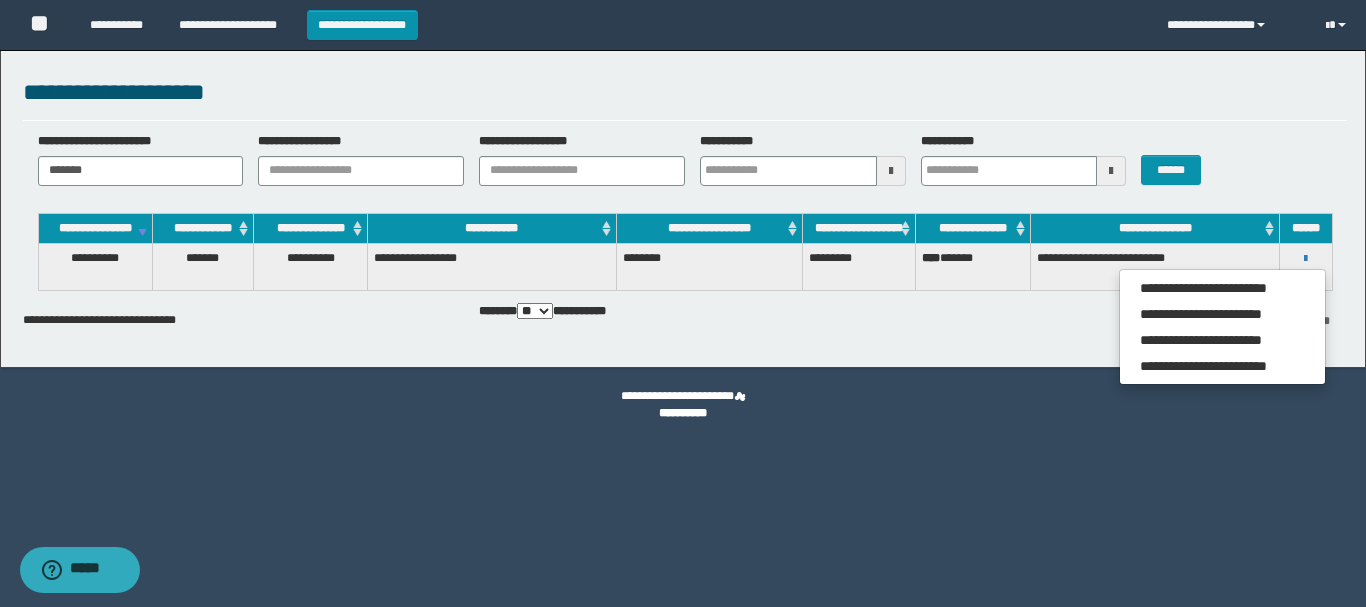 click on "**********" at bounding box center [310, 266] 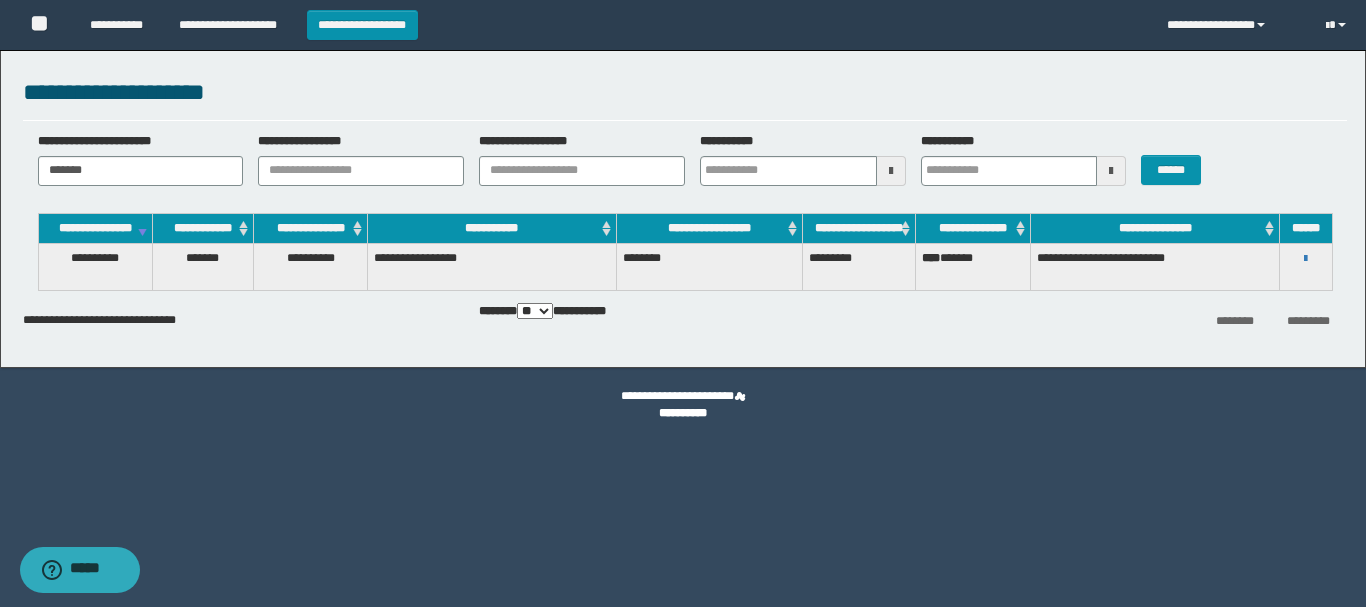 click on "**********" at bounding box center [310, 228] 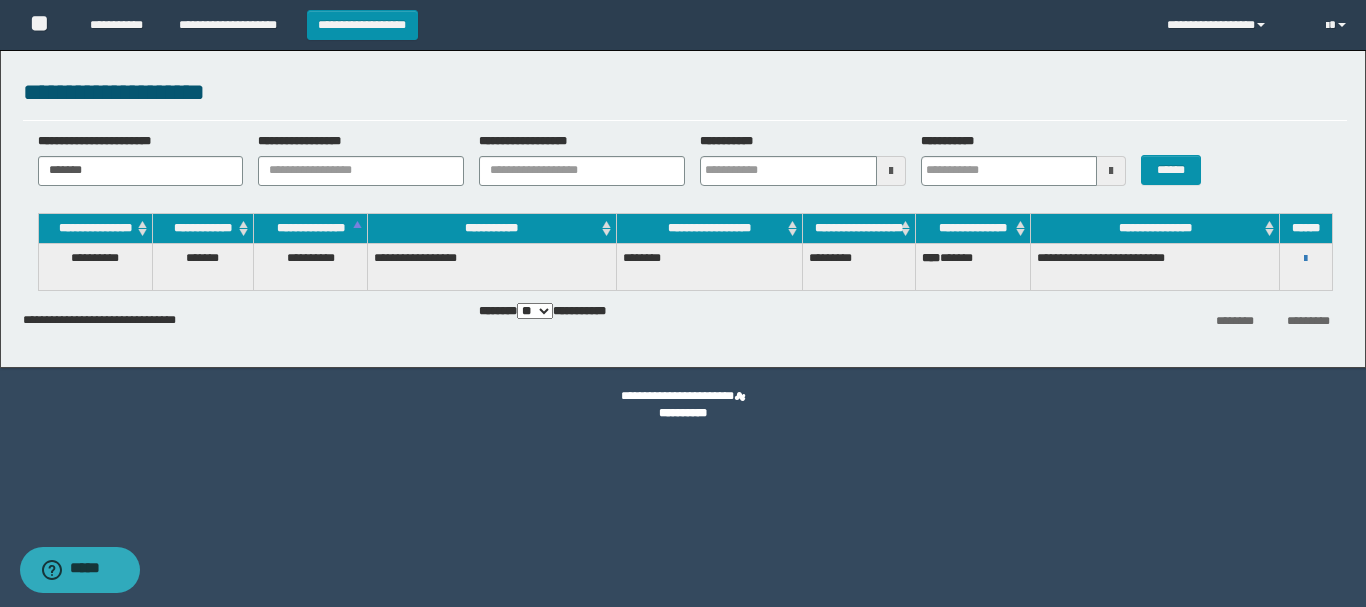 click on "**********" at bounding box center (310, 228) 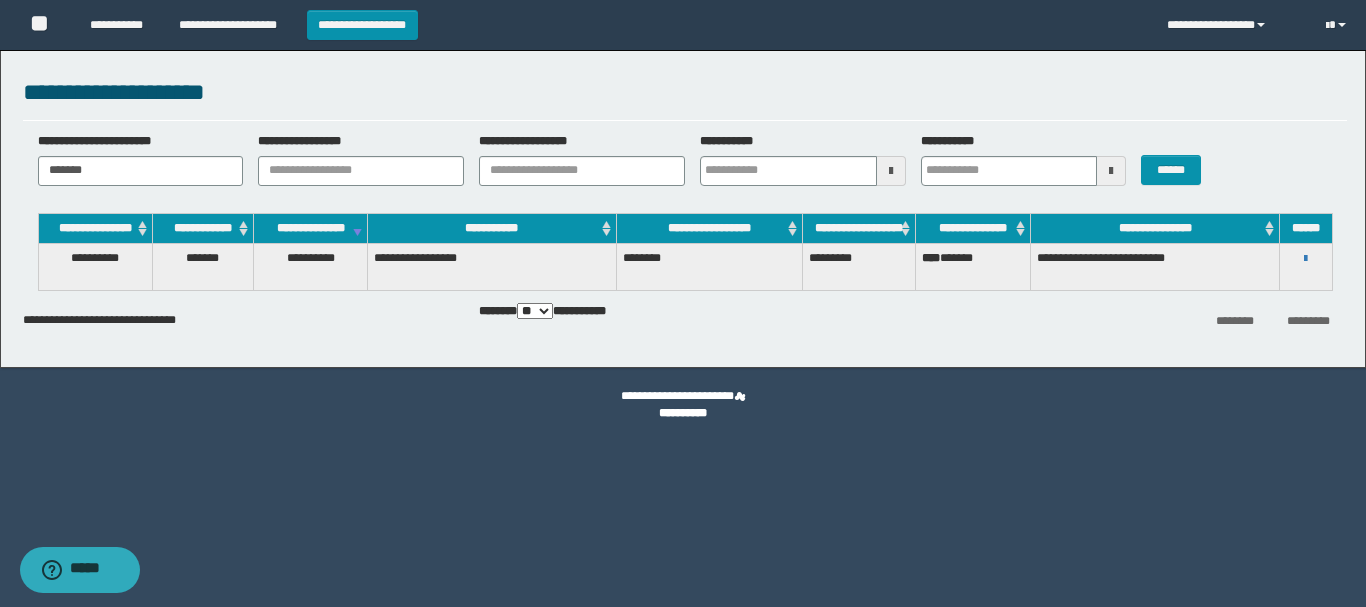 click on "**********" at bounding box center [310, 228] 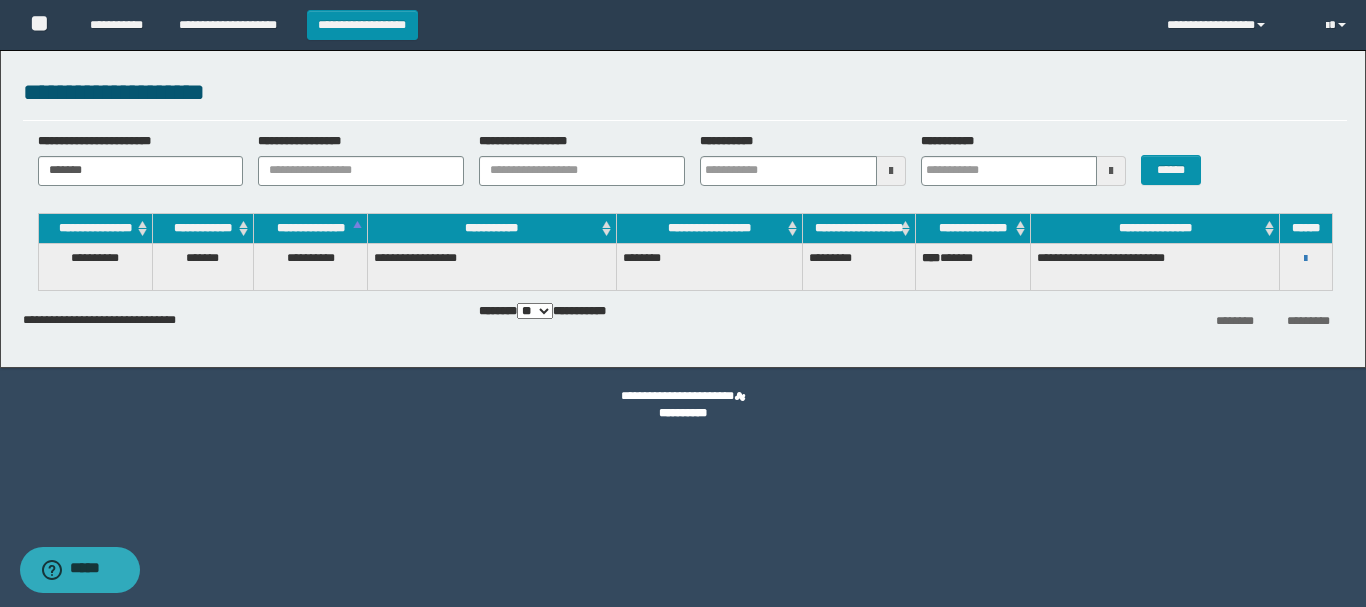 click on "**********" at bounding box center [310, 228] 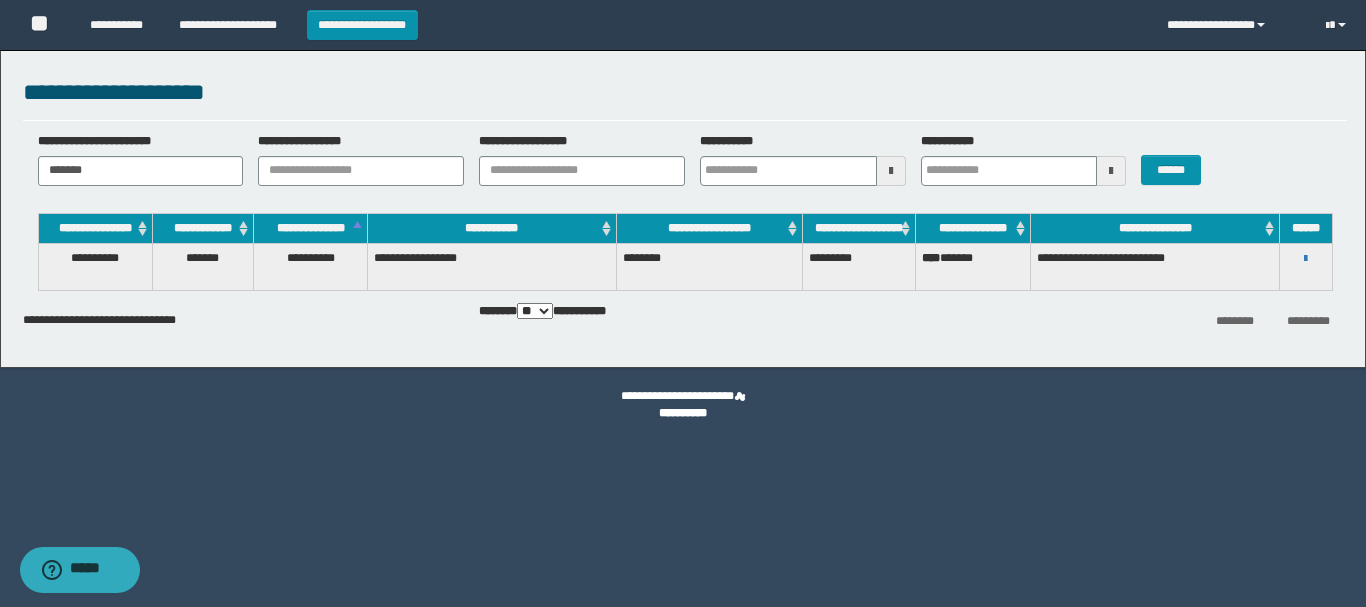 click on "**********" at bounding box center (310, 228) 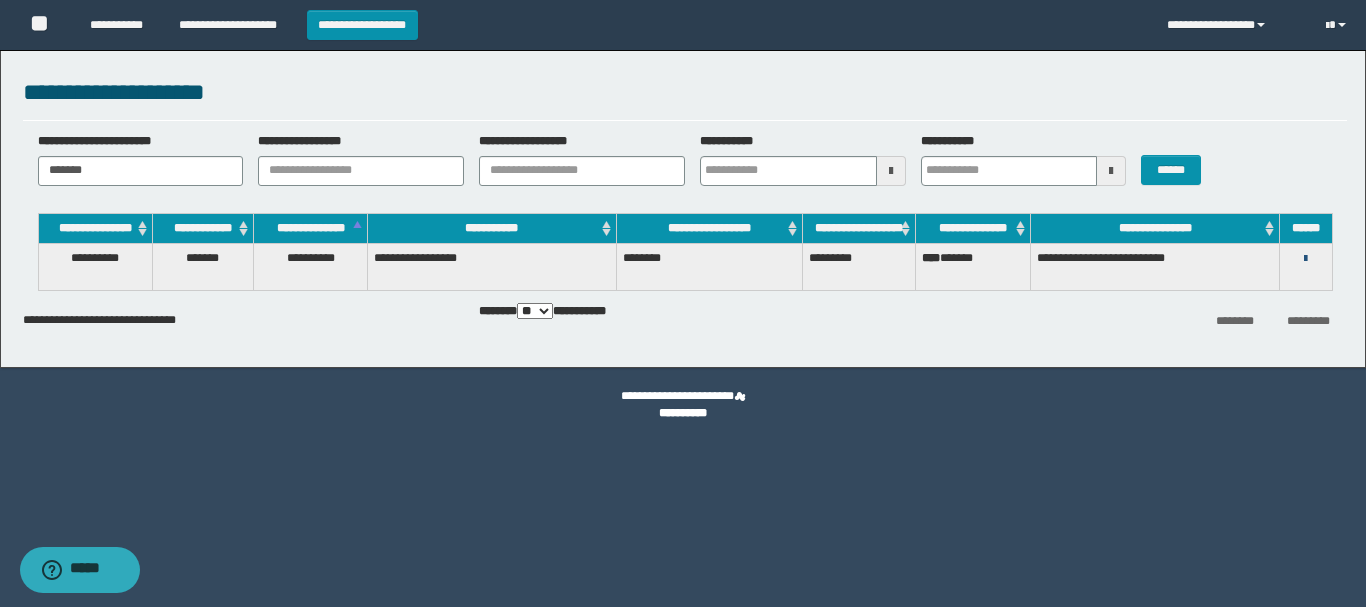 click at bounding box center [1305, 259] 